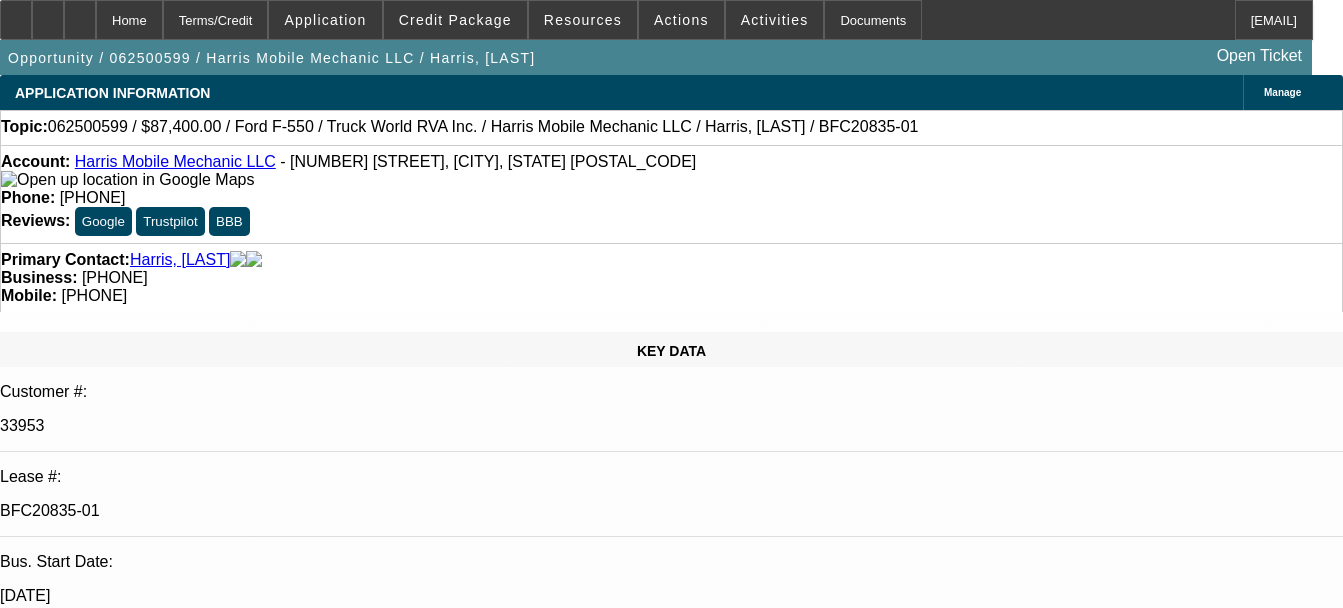 scroll, scrollTop: 0, scrollLeft: 0, axis: both 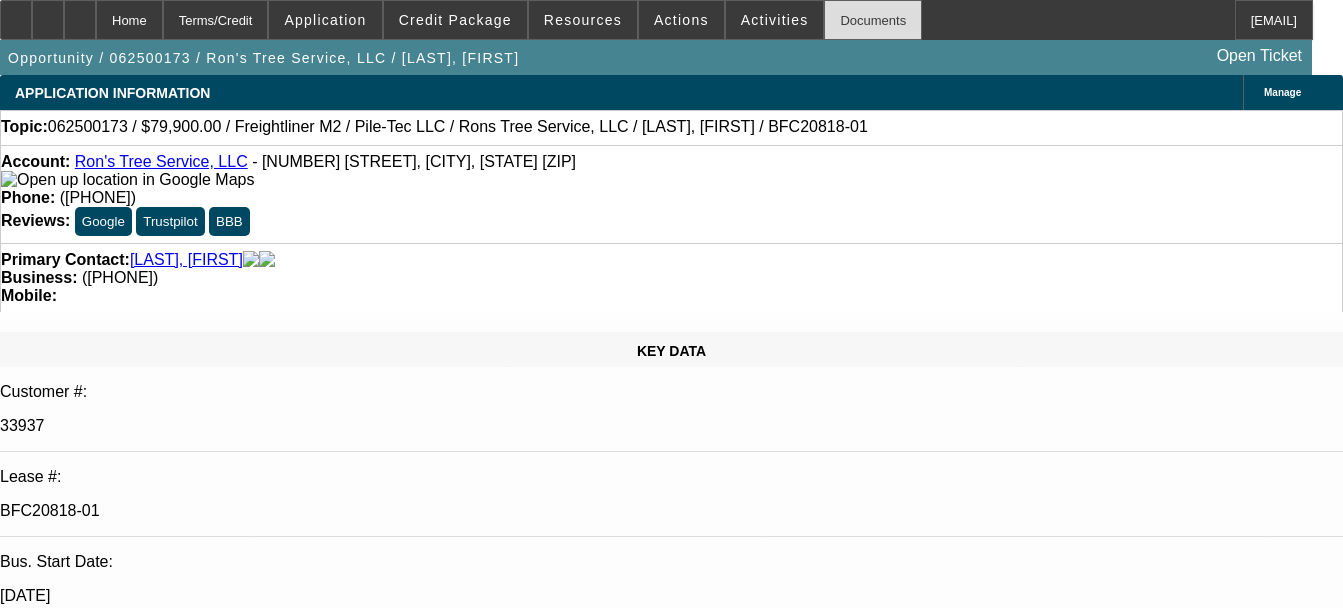 click on "Documents" at bounding box center (873, 20) 